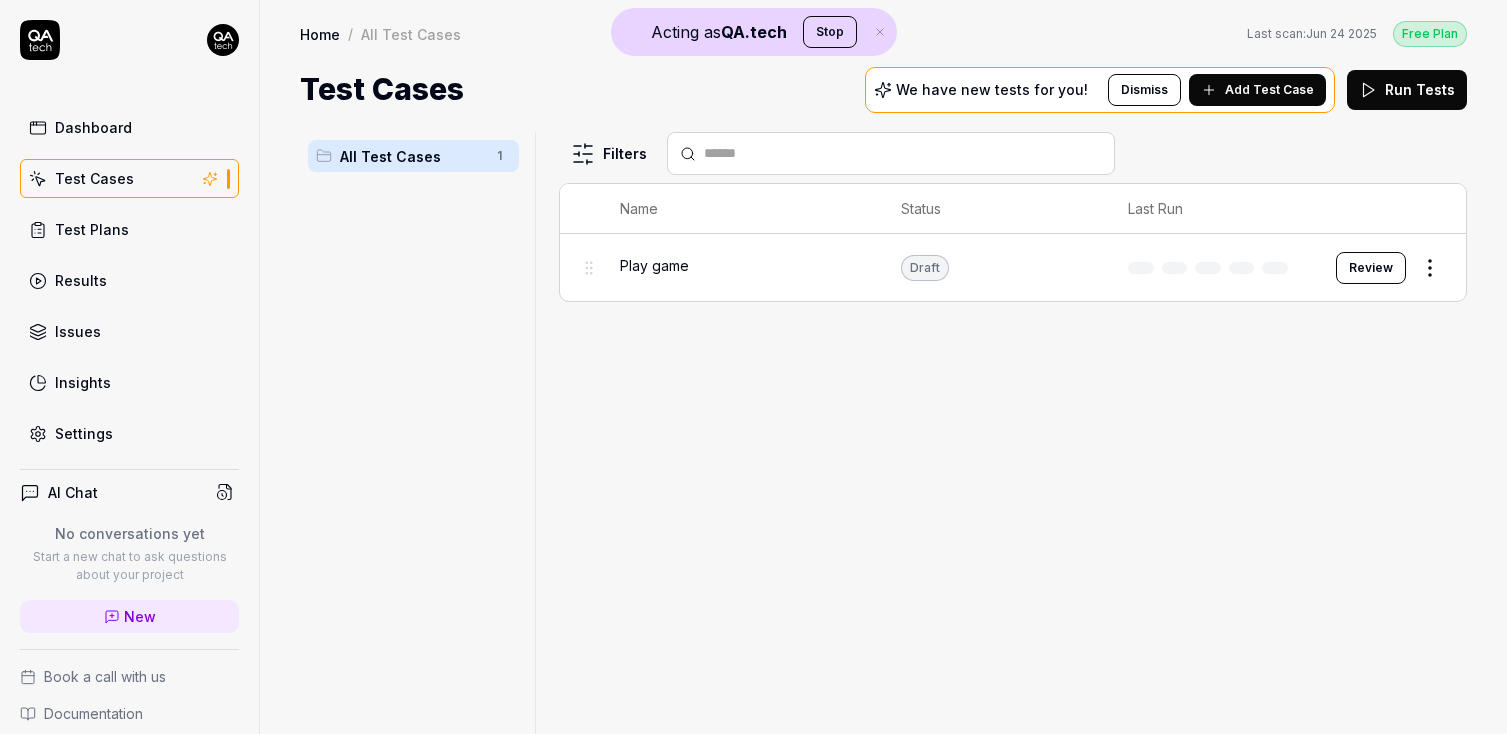 scroll, scrollTop: 0, scrollLeft: 0, axis: both 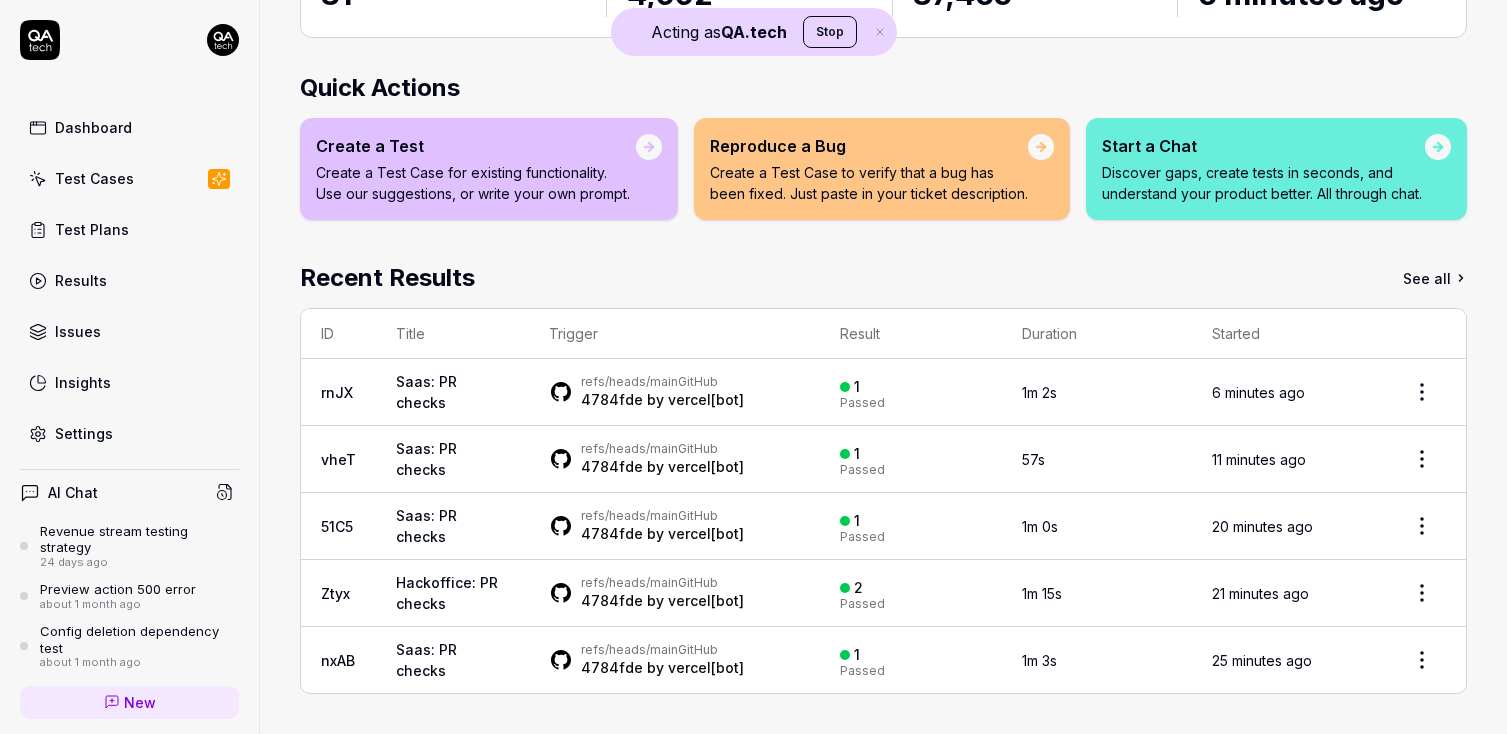 click on "Test Cases" at bounding box center (94, 178) 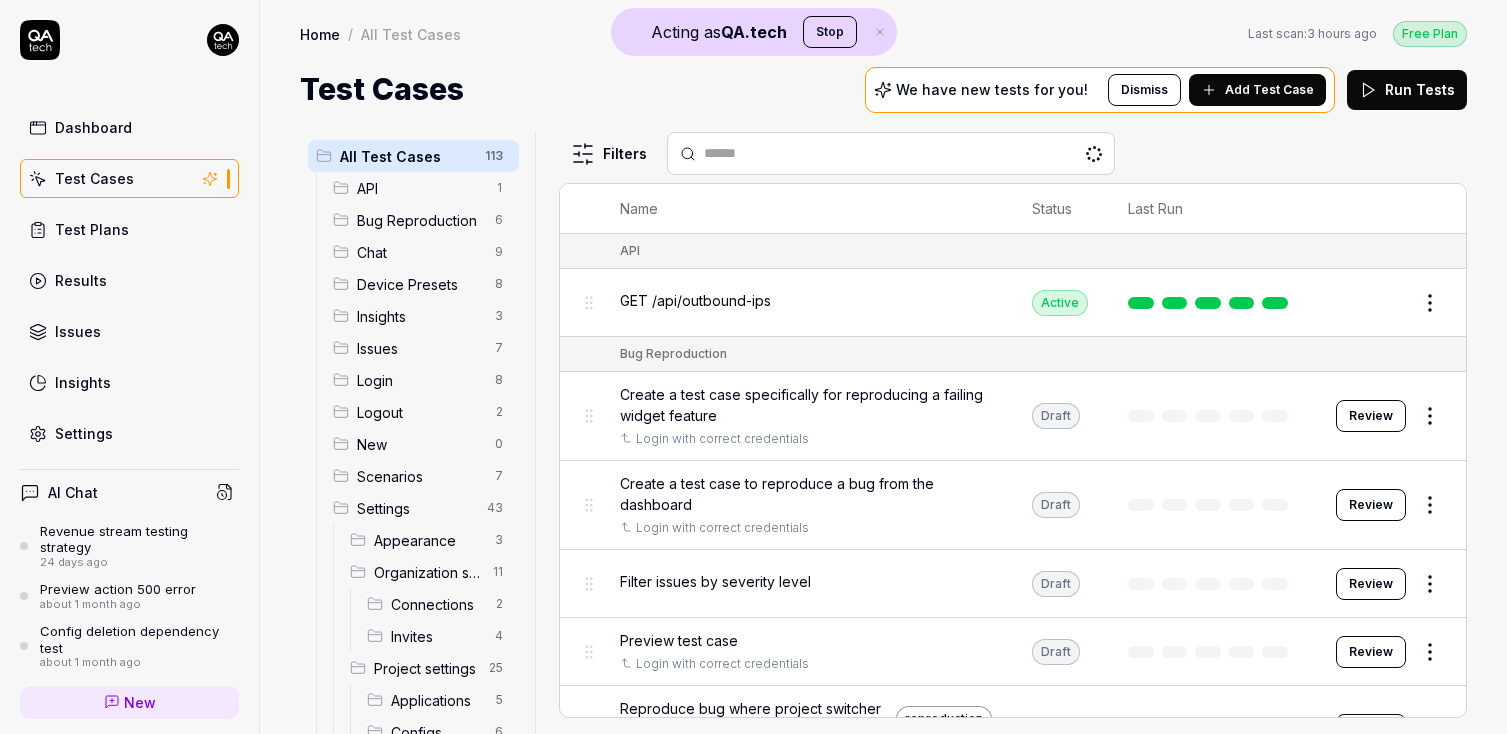 scroll, scrollTop: 0, scrollLeft: 0, axis: both 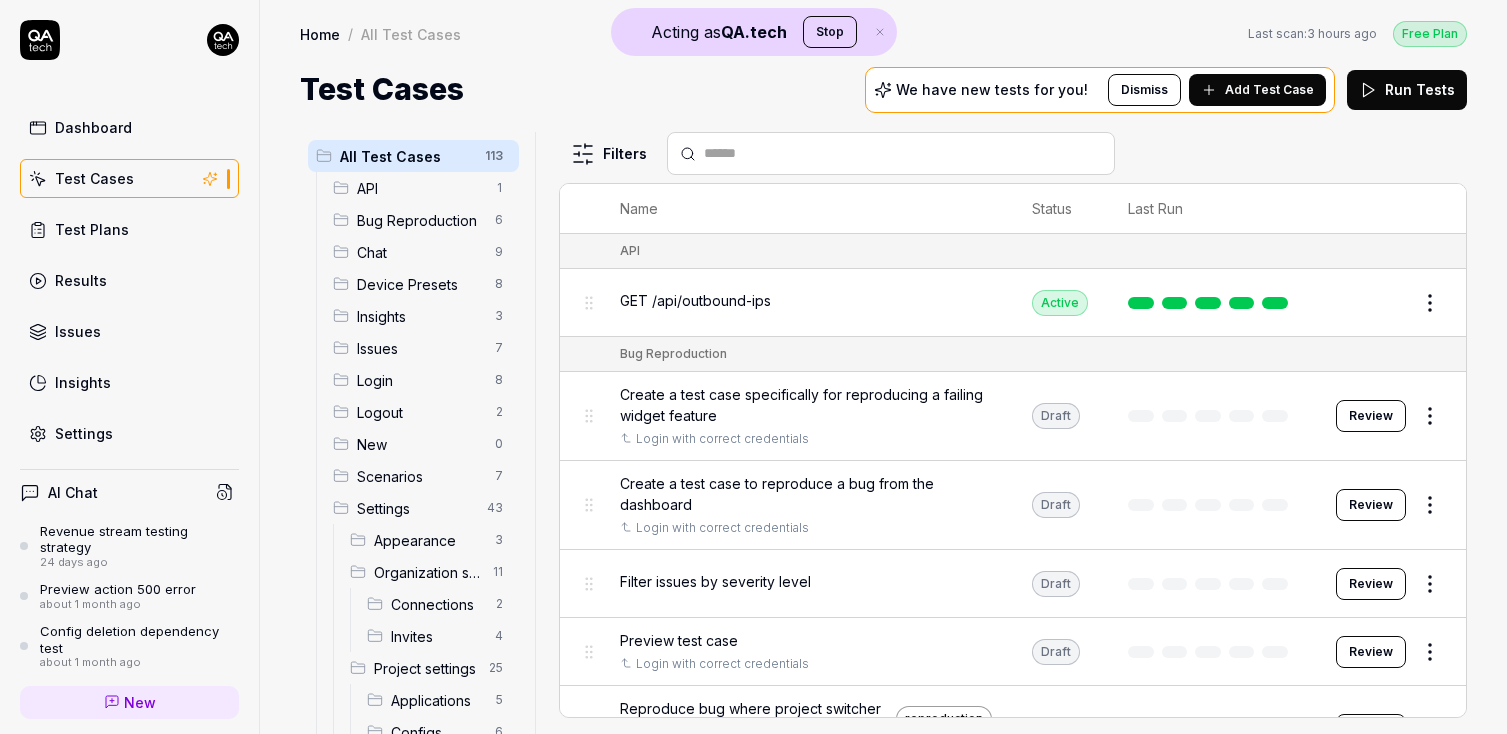 click on "Dashboard" at bounding box center [93, 127] 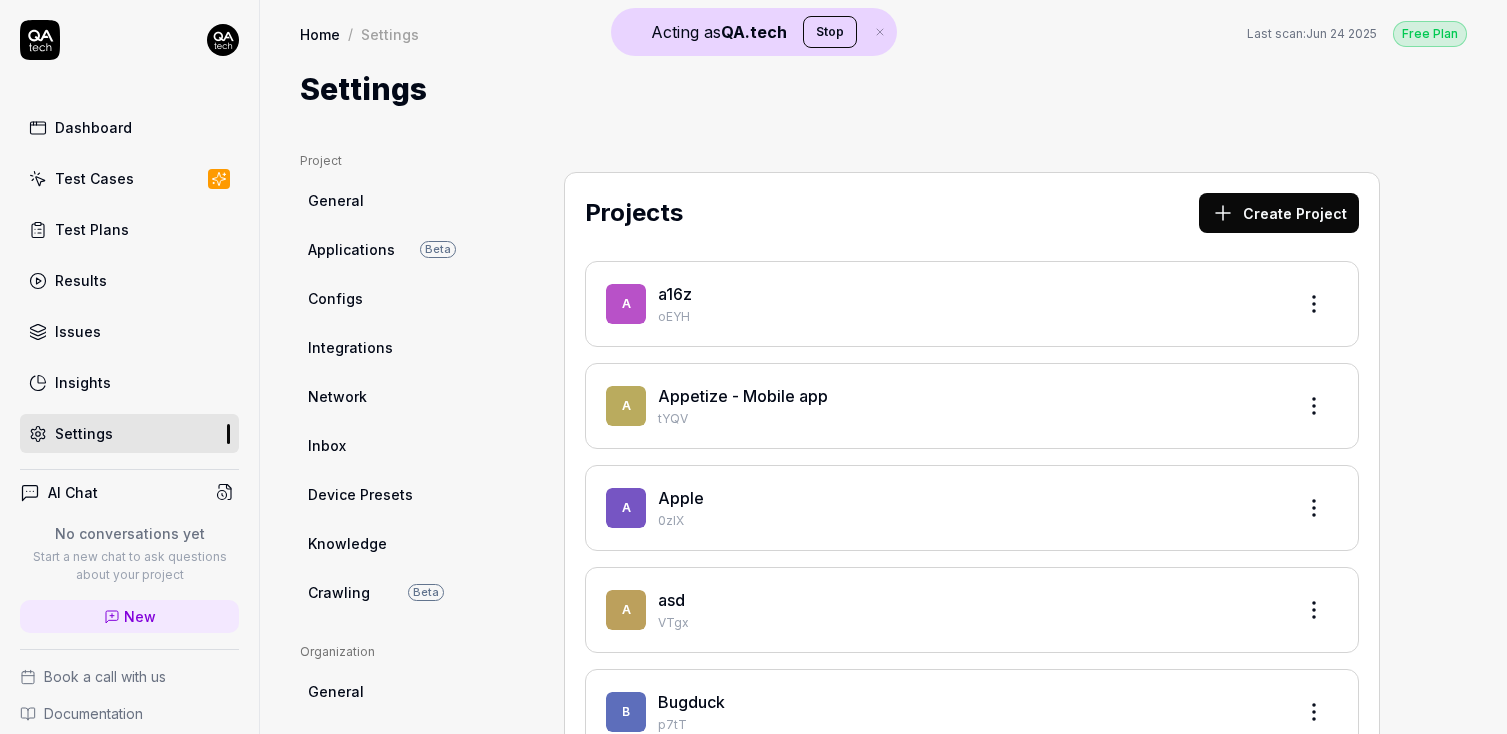 scroll, scrollTop: 0, scrollLeft: 0, axis: both 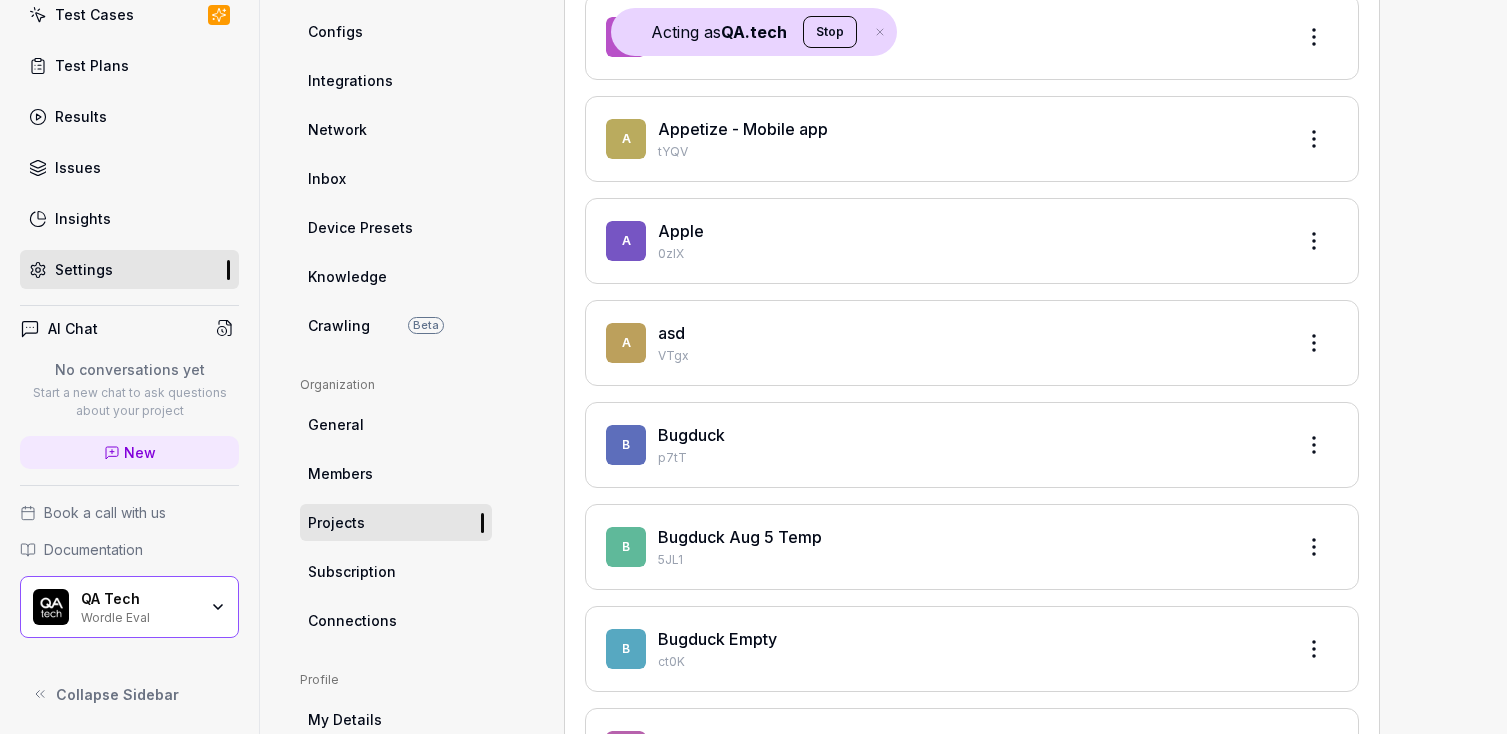 click on "QA Tech Wordle Eval" at bounding box center [129, 607] 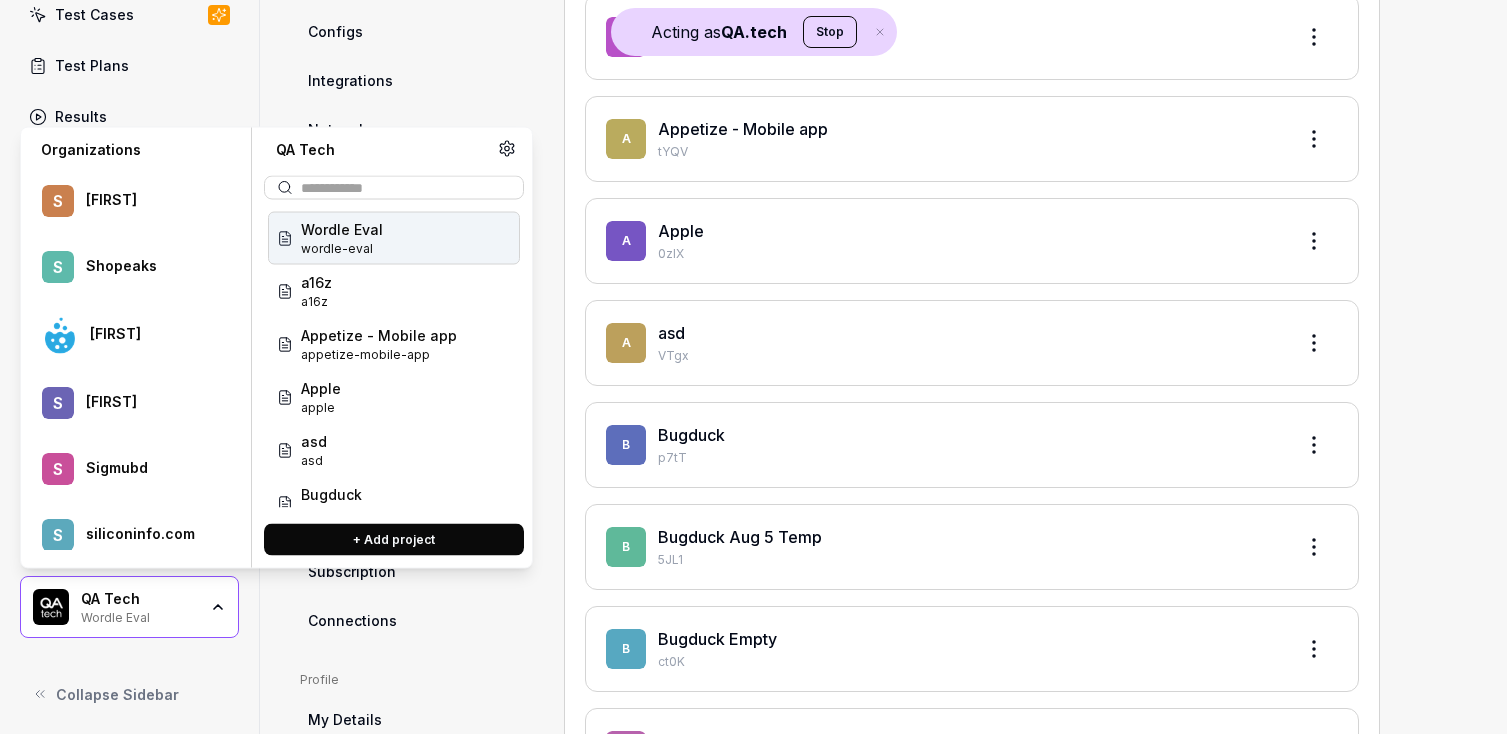 scroll, scrollTop: 69917, scrollLeft: 0, axis: vertical 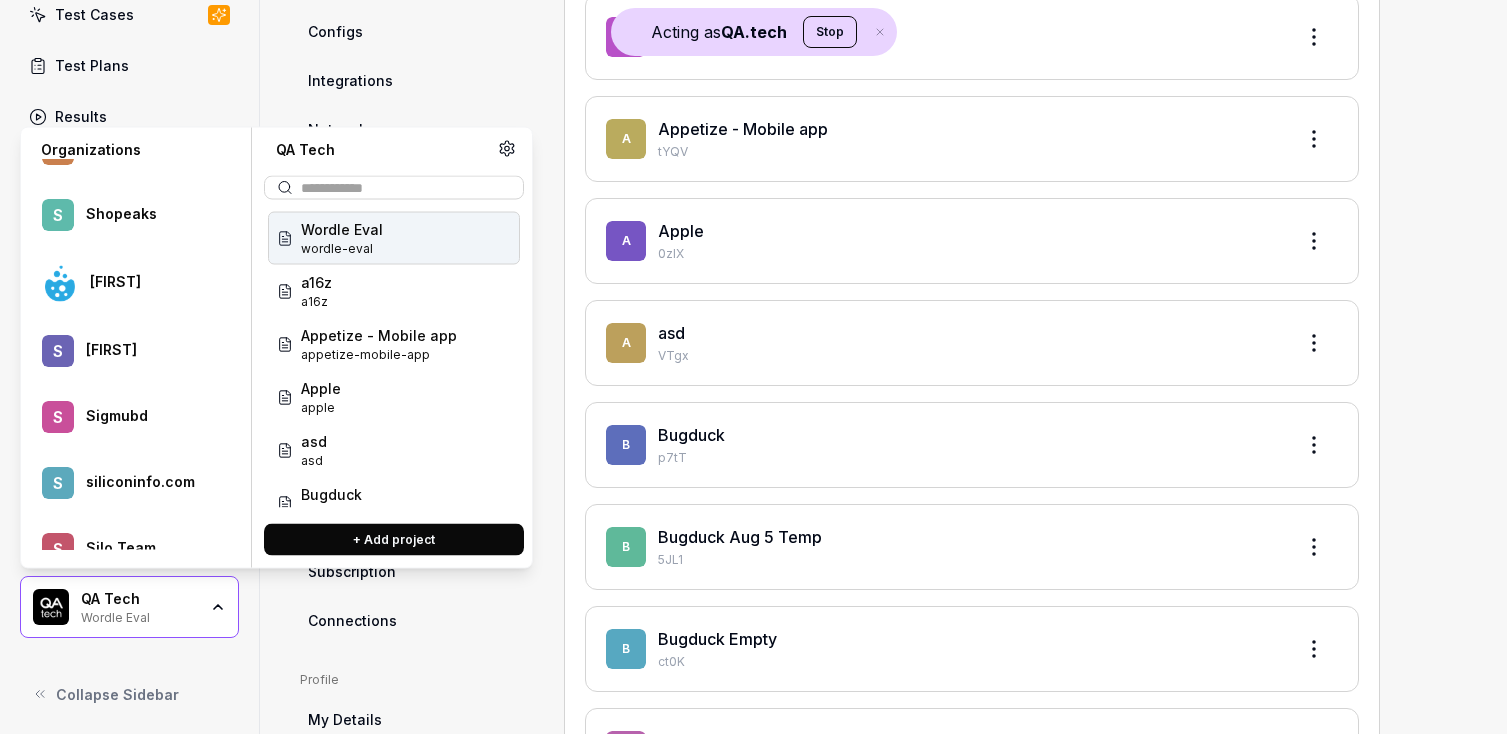 click on "SmartLinx" at bounding box center (149, 1344) 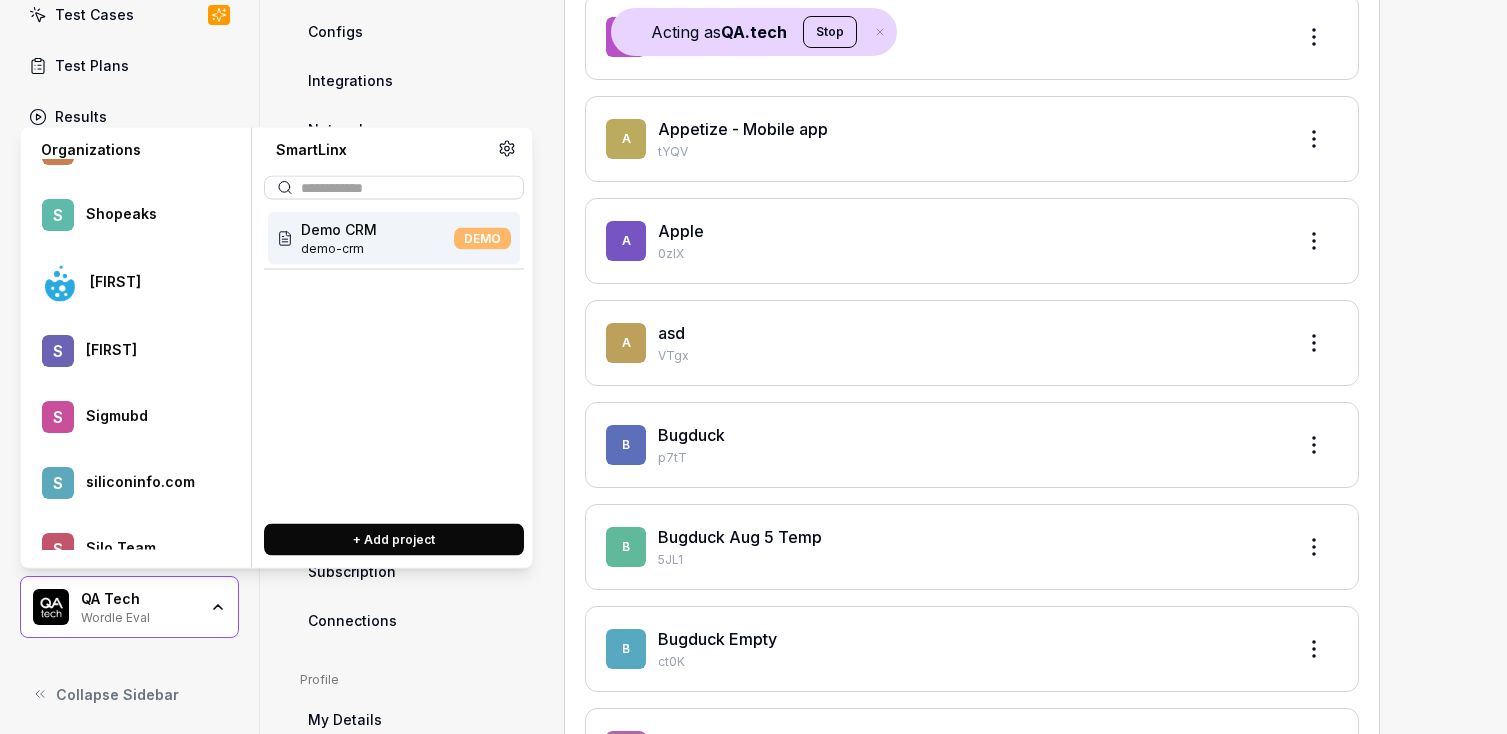 click on "Smartlinx" at bounding box center (149, 1410) 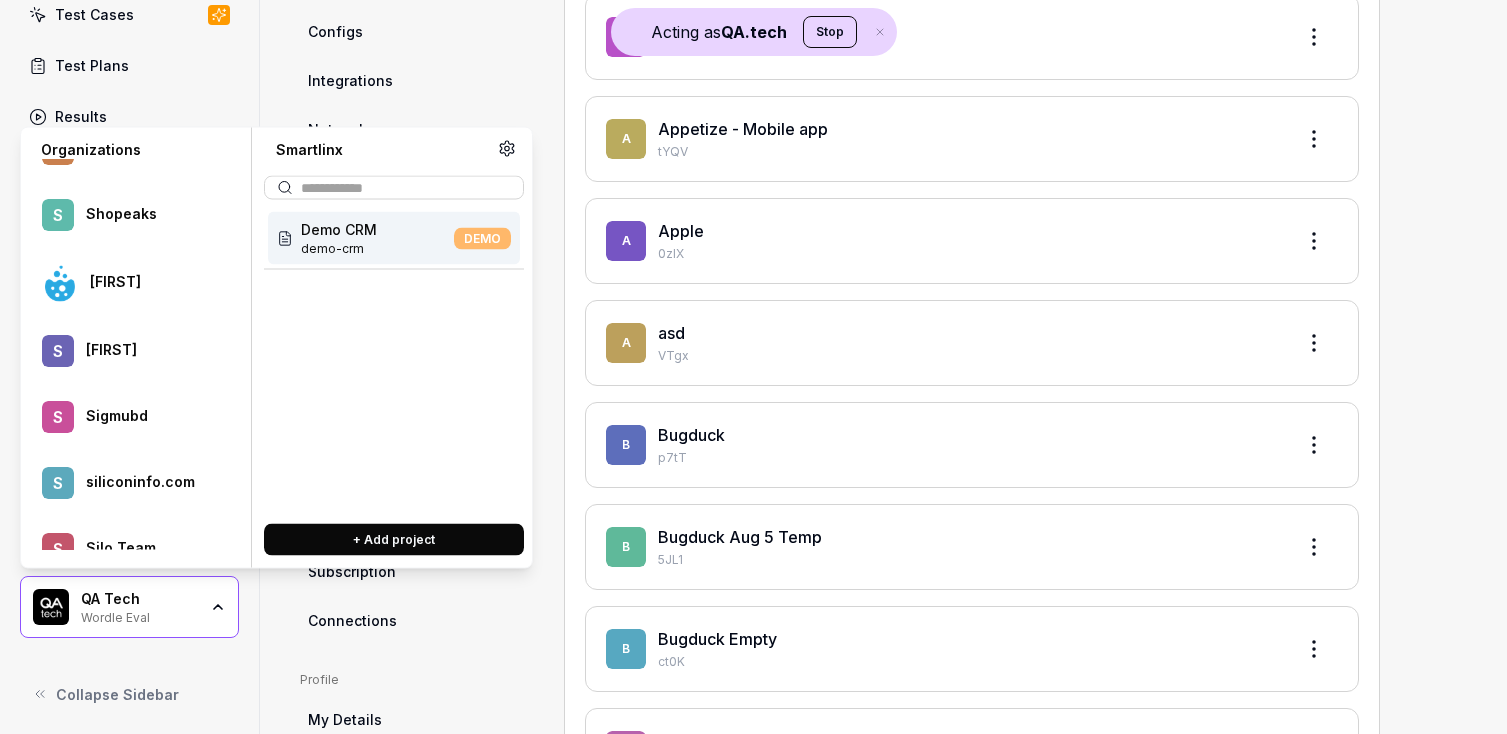 click on "Smartlinx" at bounding box center [149, 1278] 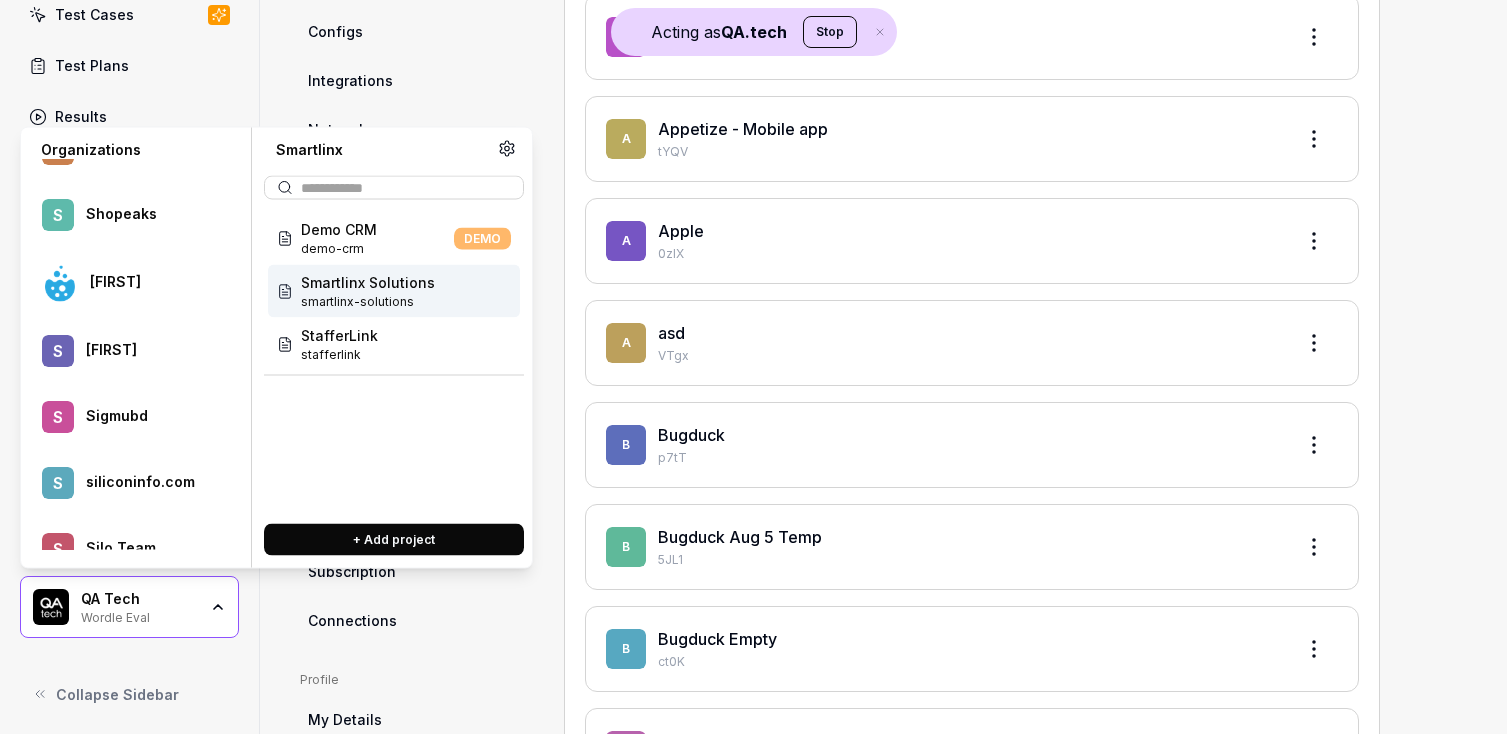 click on "Smartlinx Solutions" at bounding box center [368, 282] 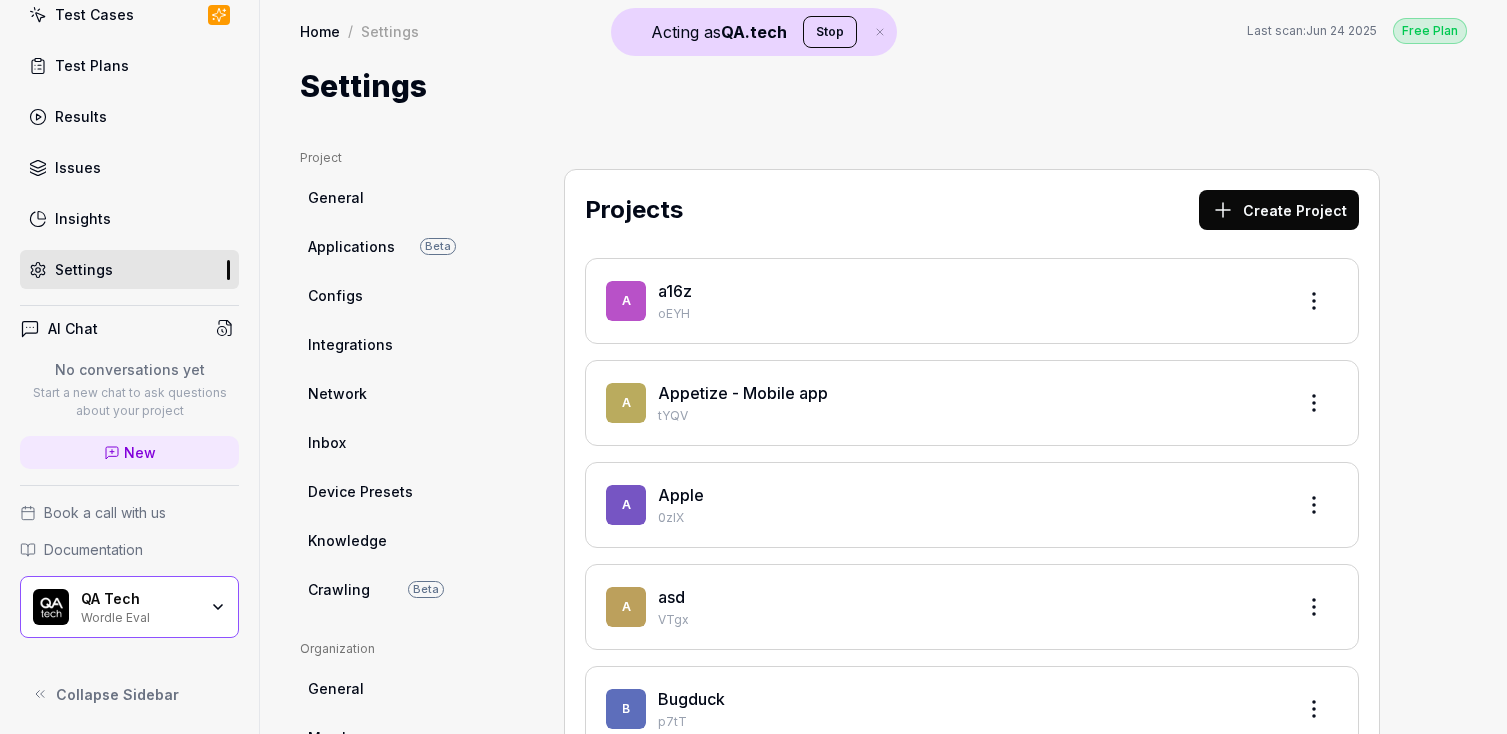 scroll, scrollTop: 0, scrollLeft: 0, axis: both 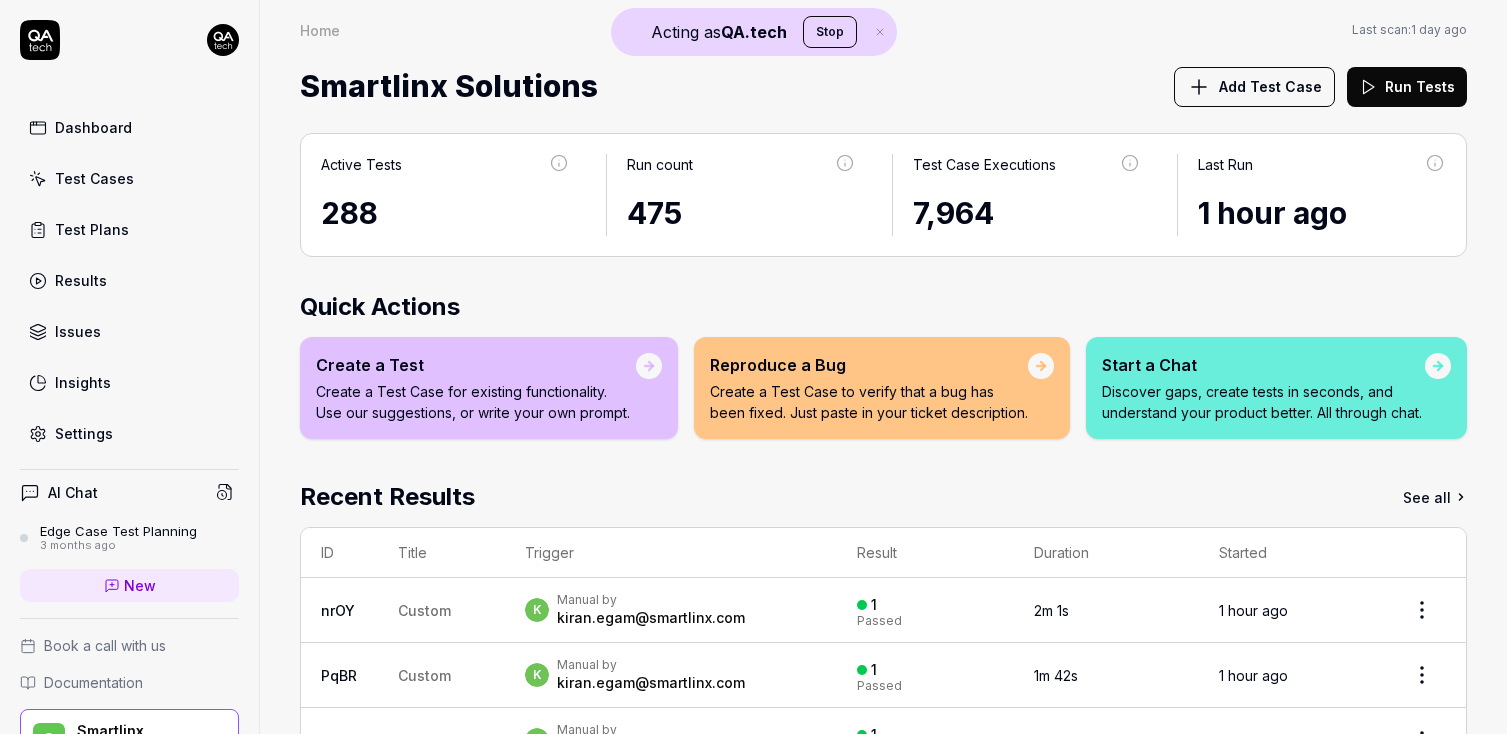 click on "Results" at bounding box center [81, 280] 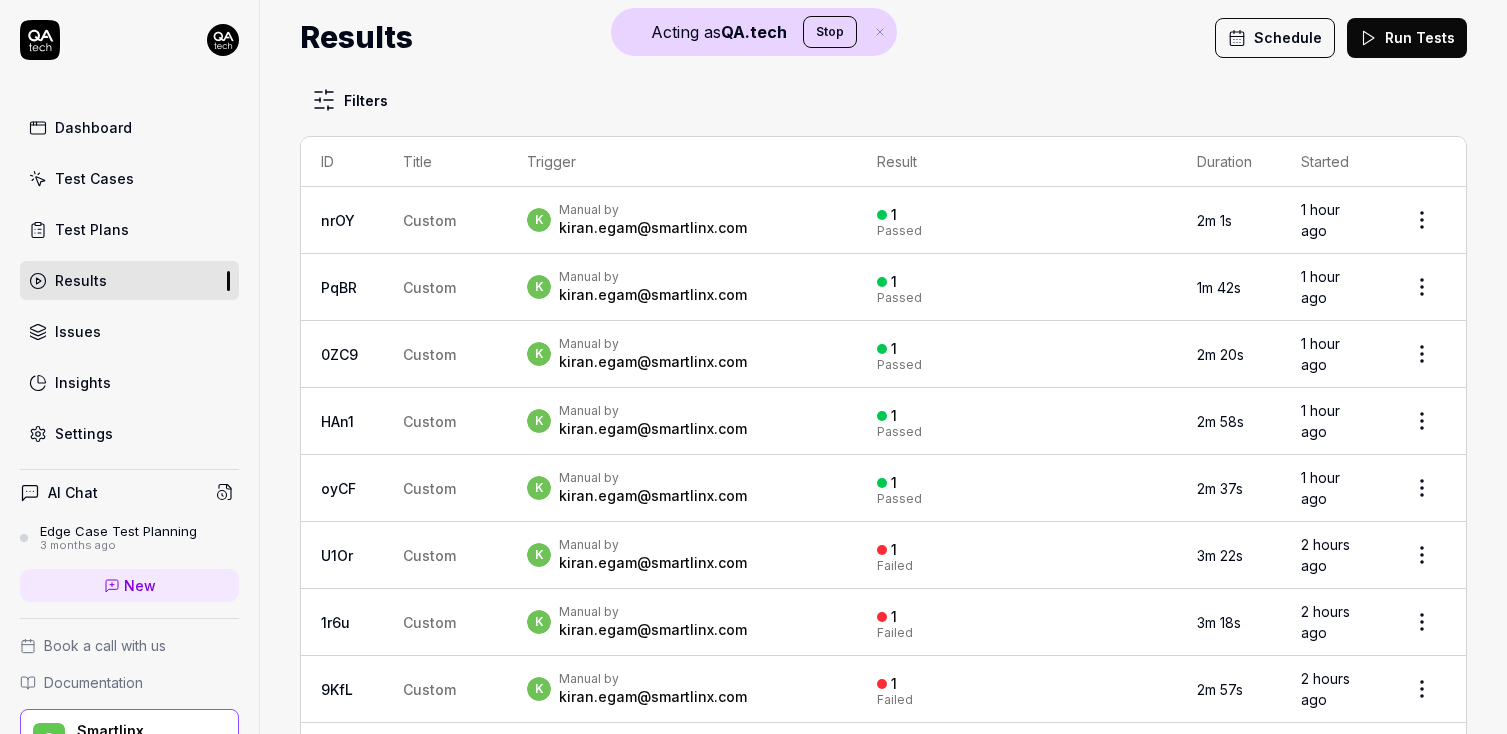 scroll, scrollTop: 0, scrollLeft: 0, axis: both 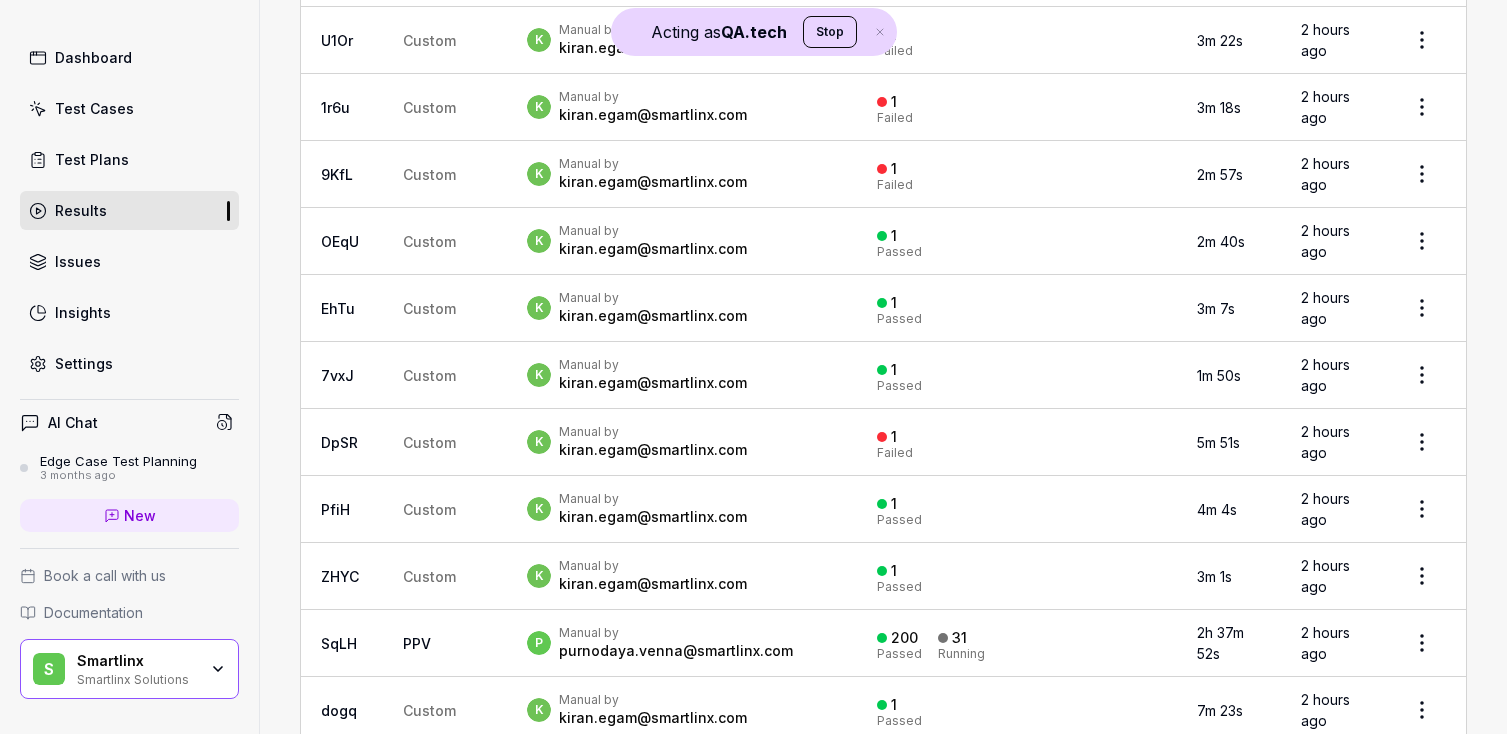 click on "SqLH" at bounding box center [339, 643] 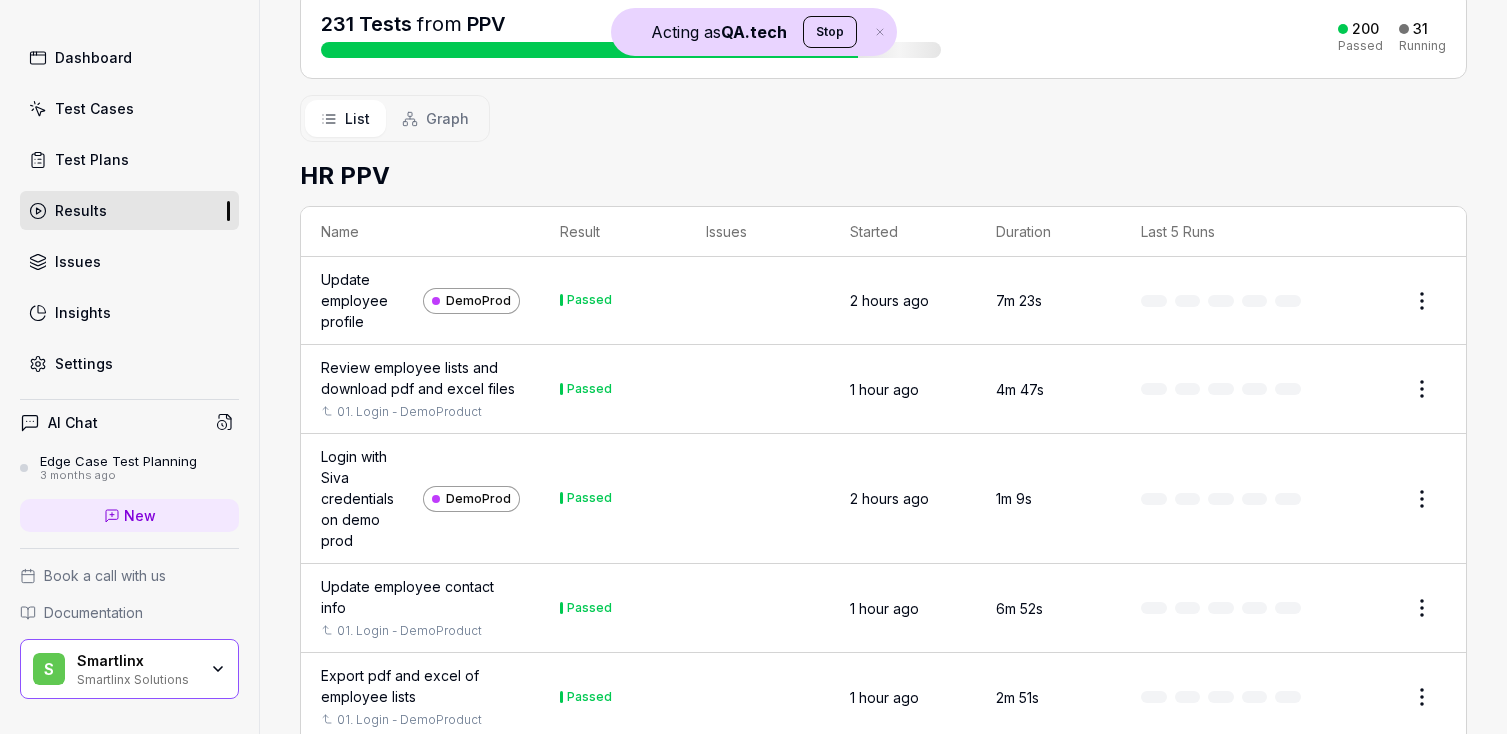 scroll, scrollTop: 355, scrollLeft: 0, axis: vertical 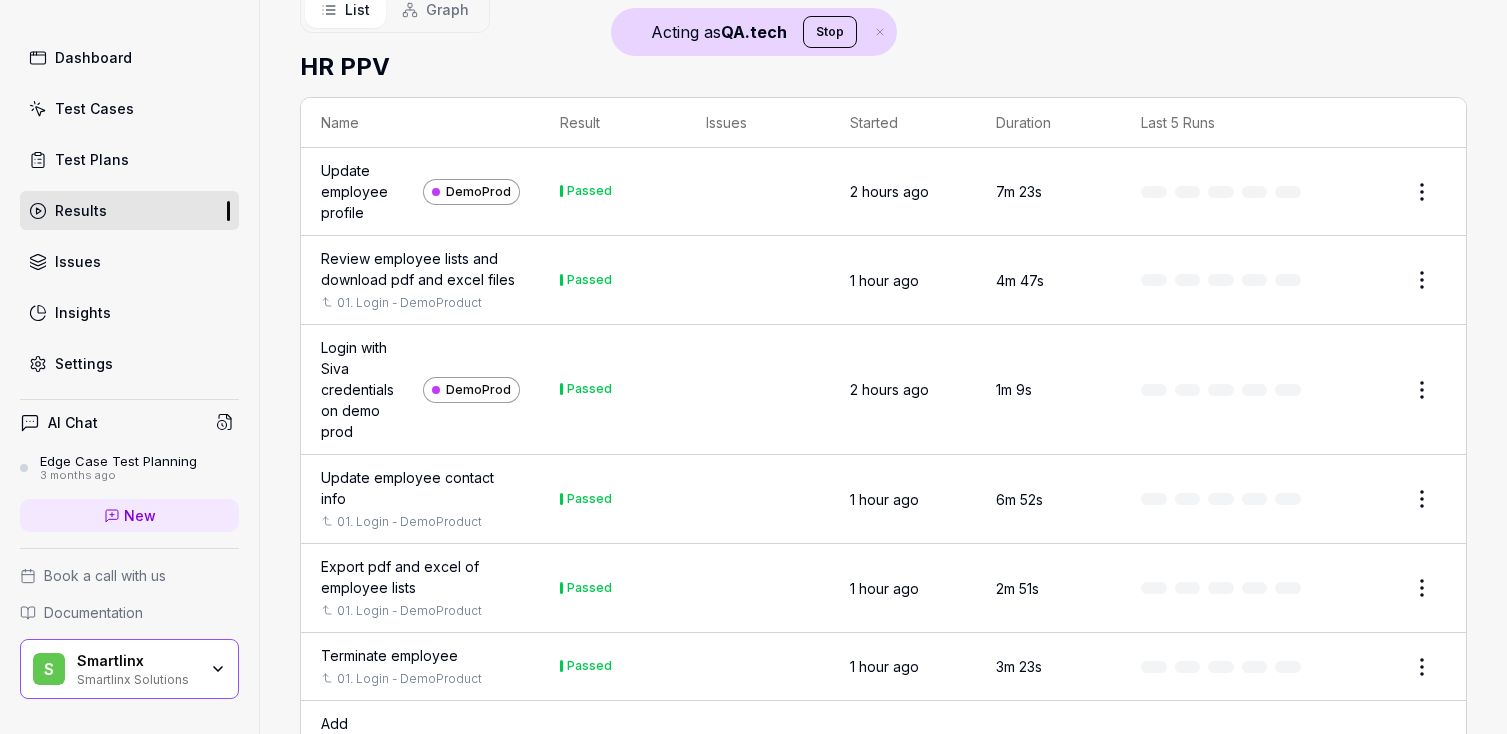 click at bounding box center [758, 390] 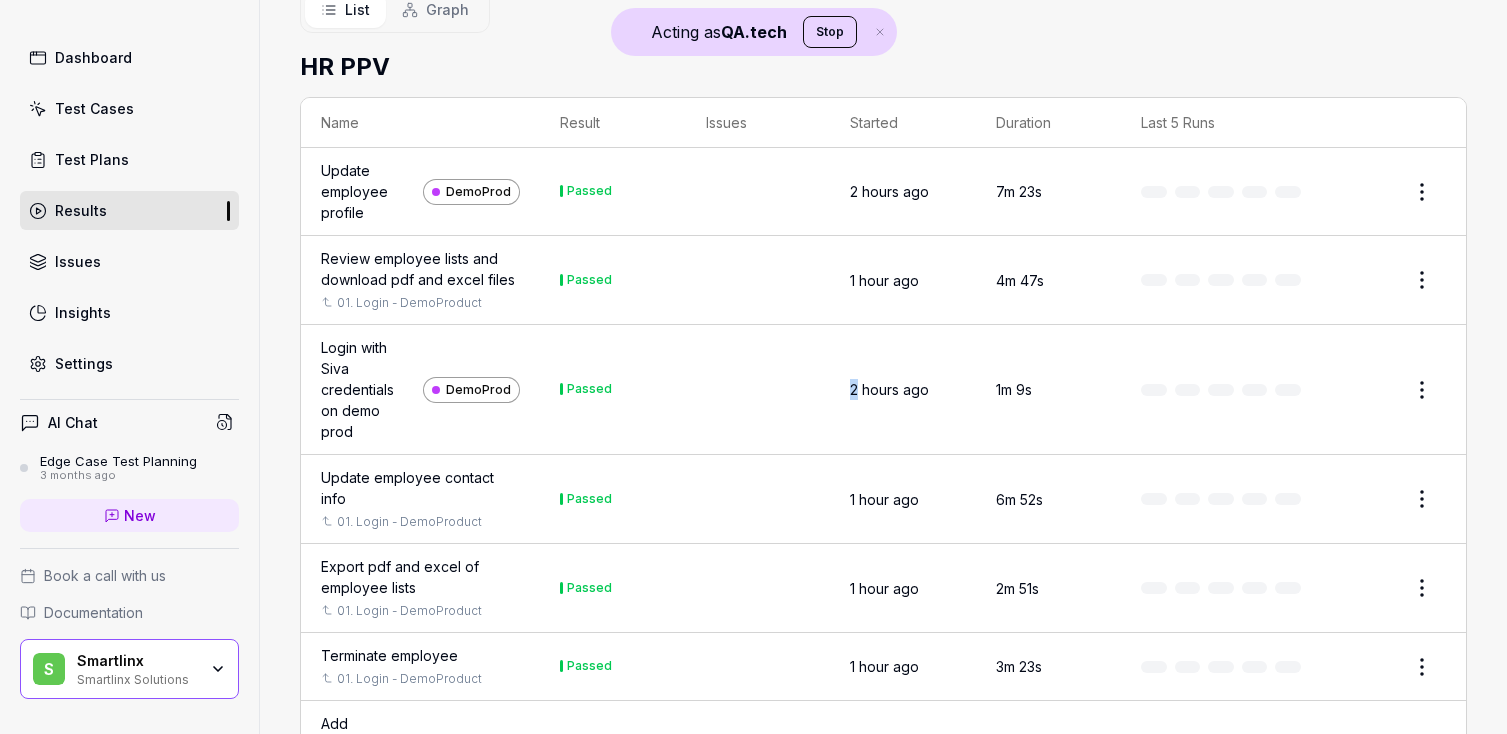 click at bounding box center [758, 390] 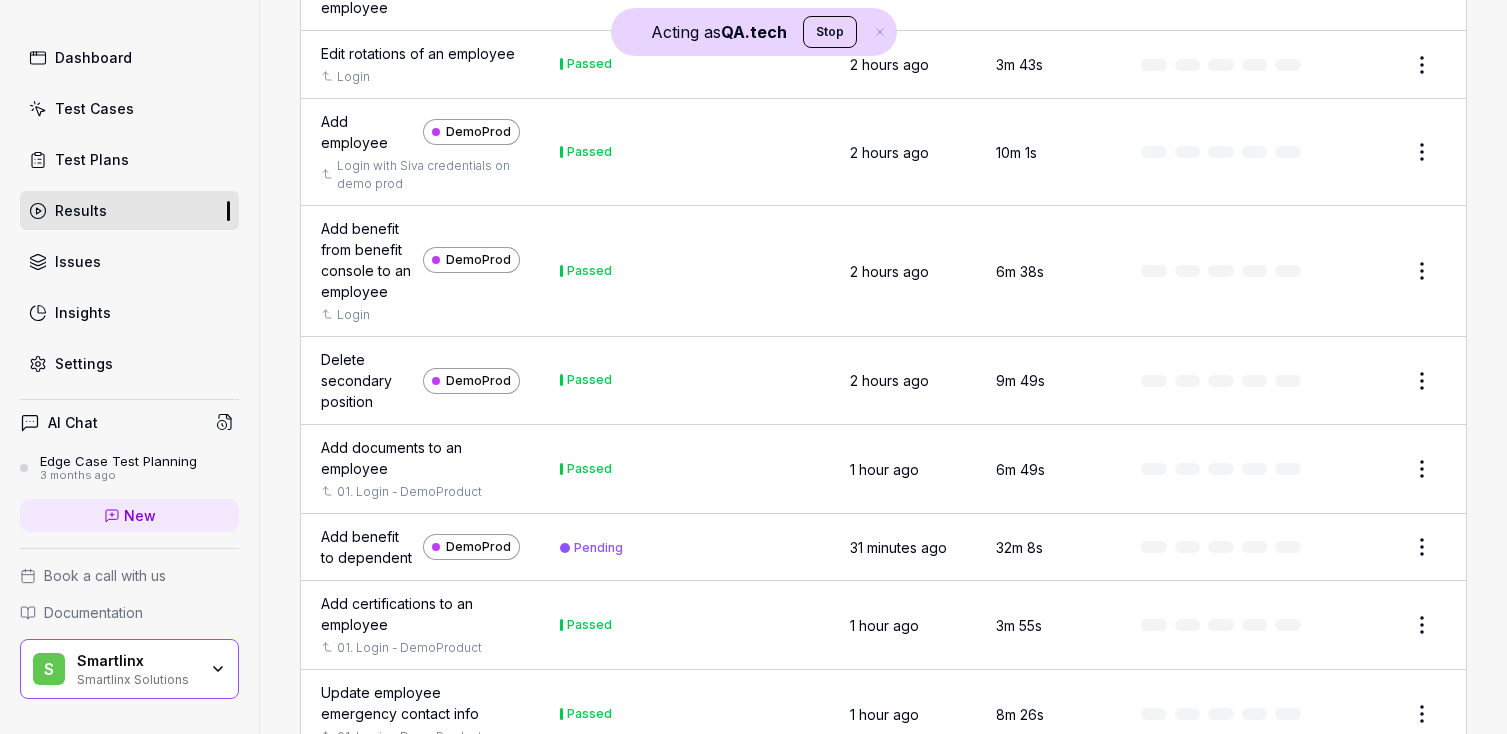 scroll, scrollTop: 1391, scrollLeft: 0, axis: vertical 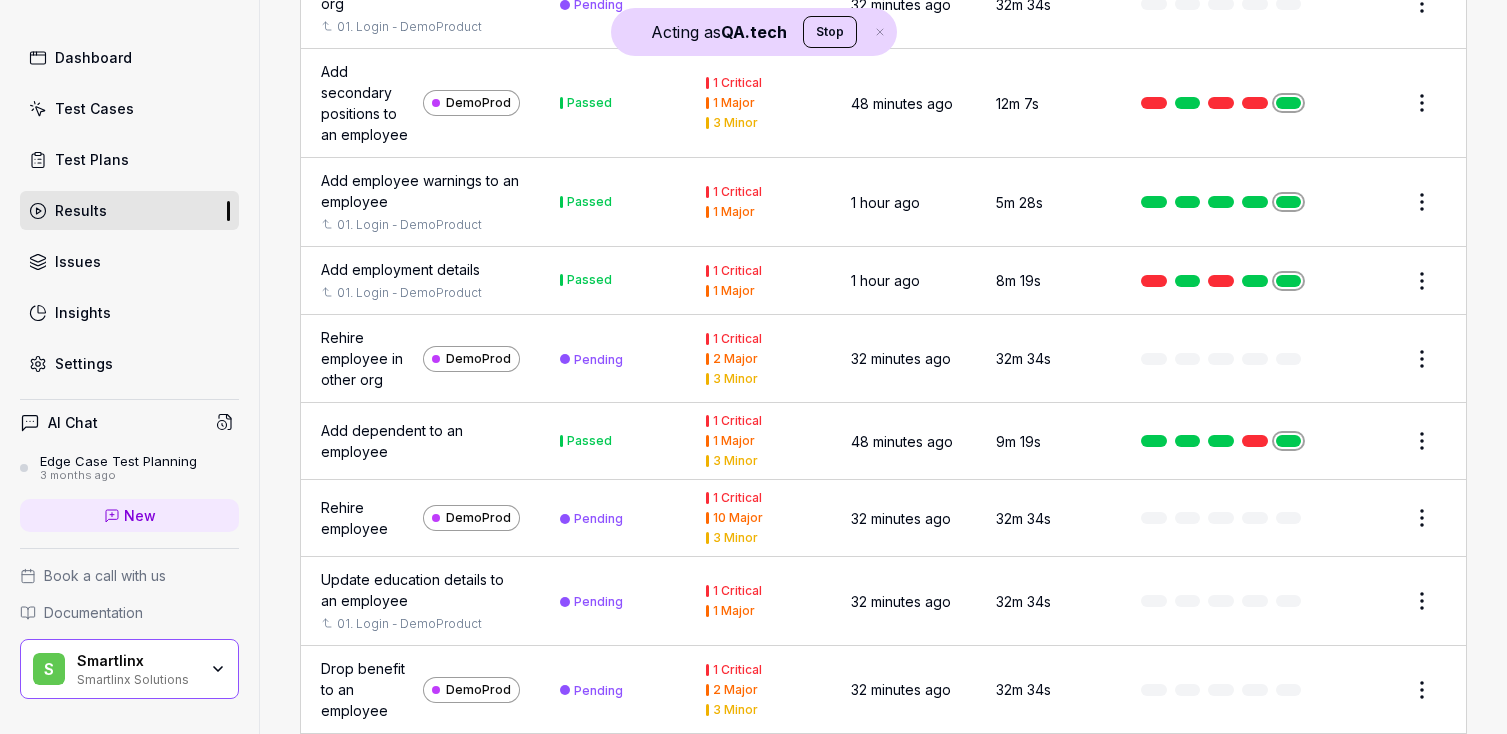 click on "Rehire employee" at bounding box center [368, 518] 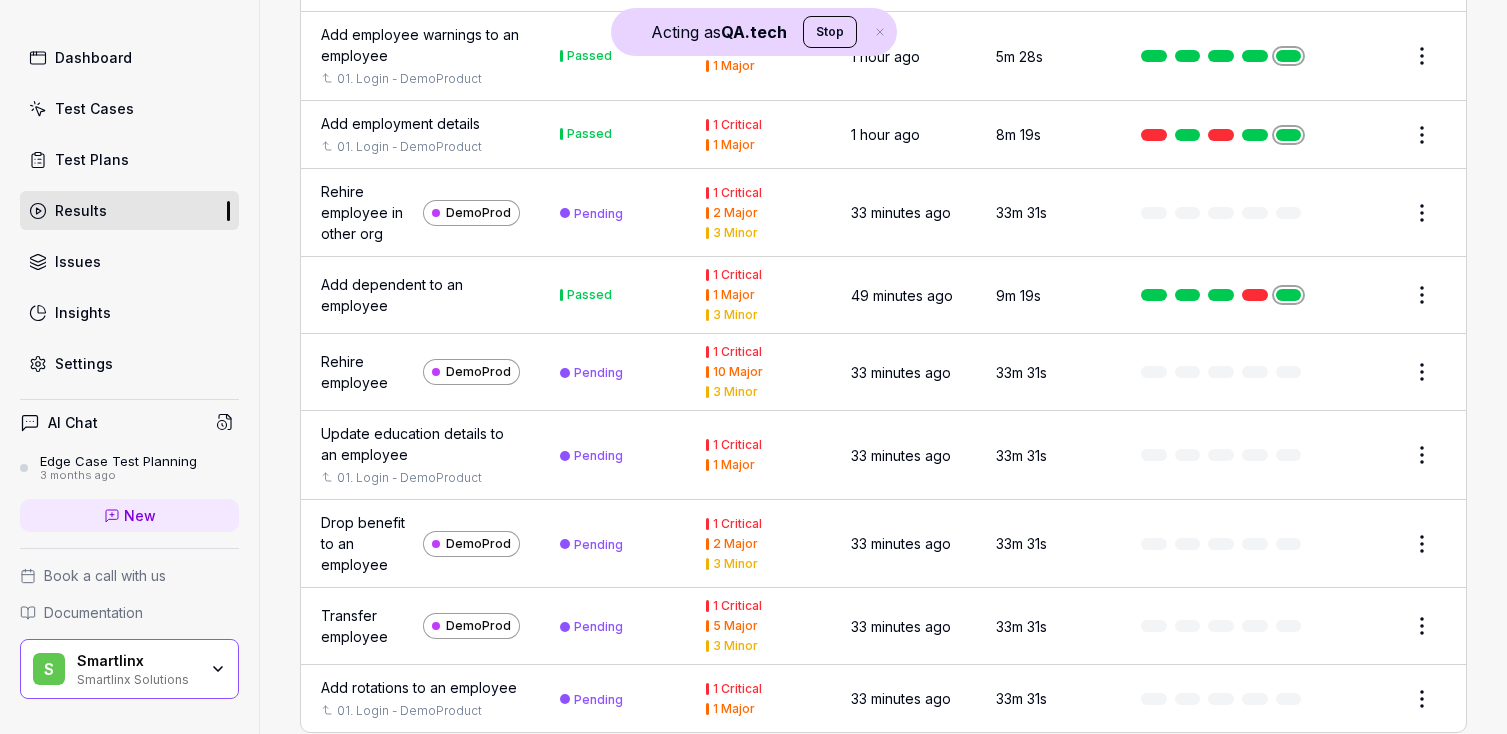 scroll, scrollTop: 2550, scrollLeft: 0, axis: vertical 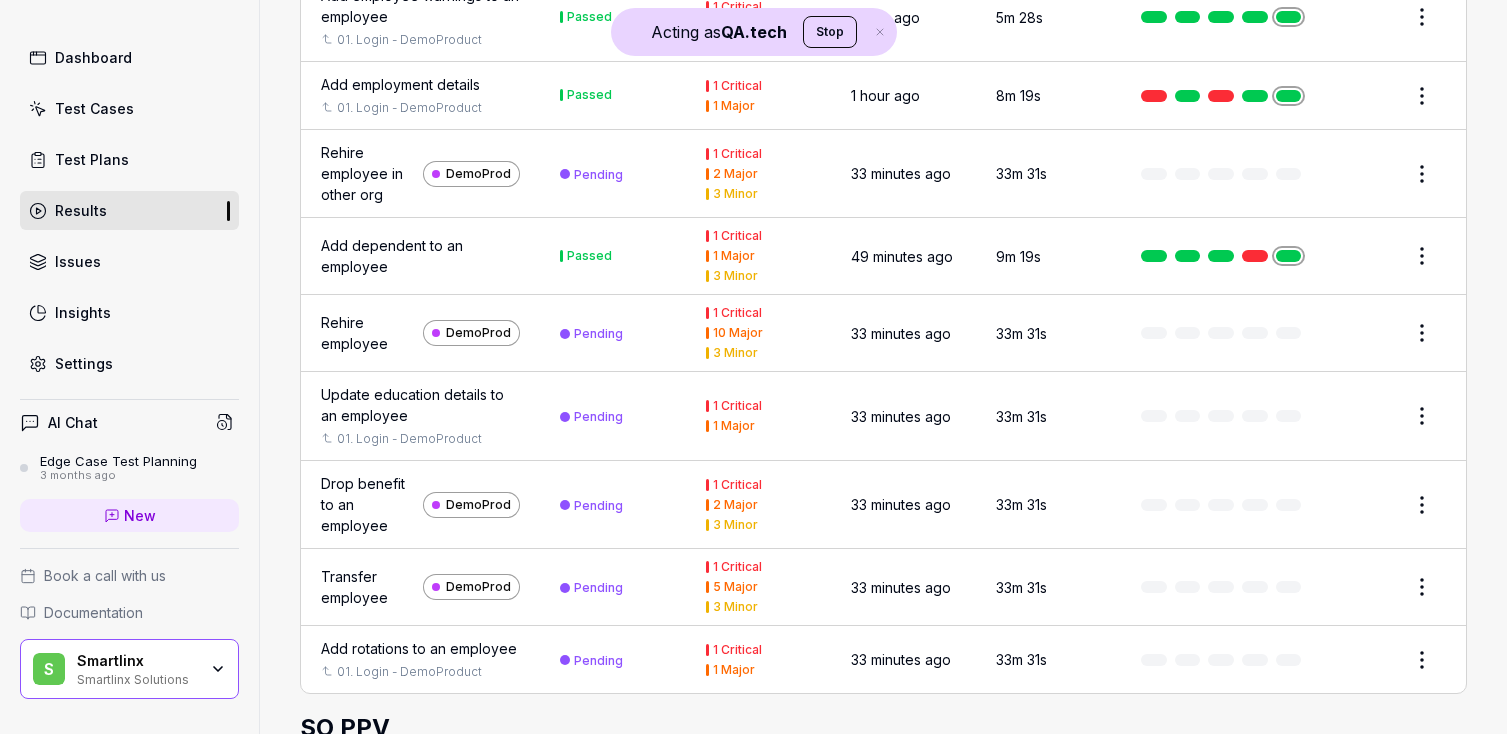 click on "Drop benefit to an employee" at bounding box center [368, 504] 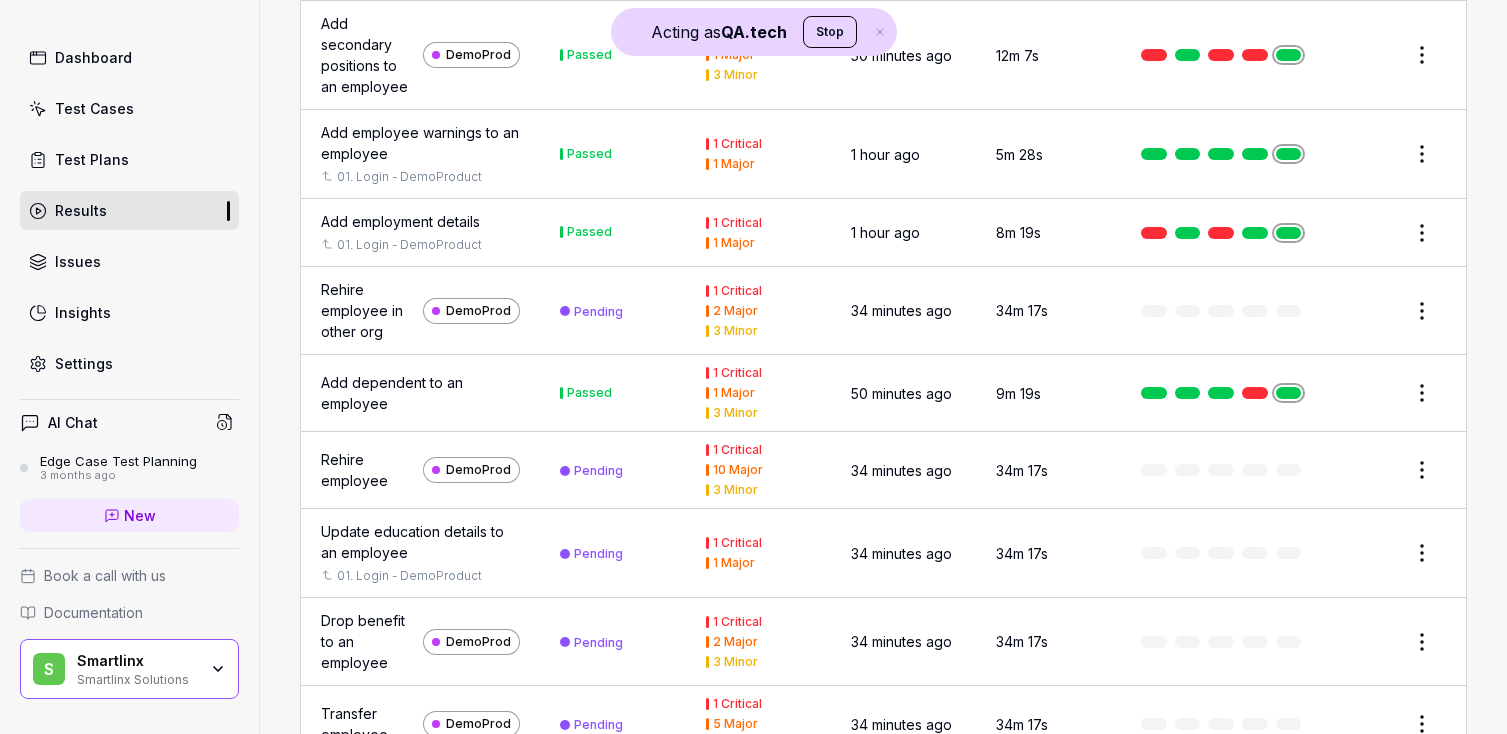 scroll, scrollTop: 2363, scrollLeft: 0, axis: vertical 